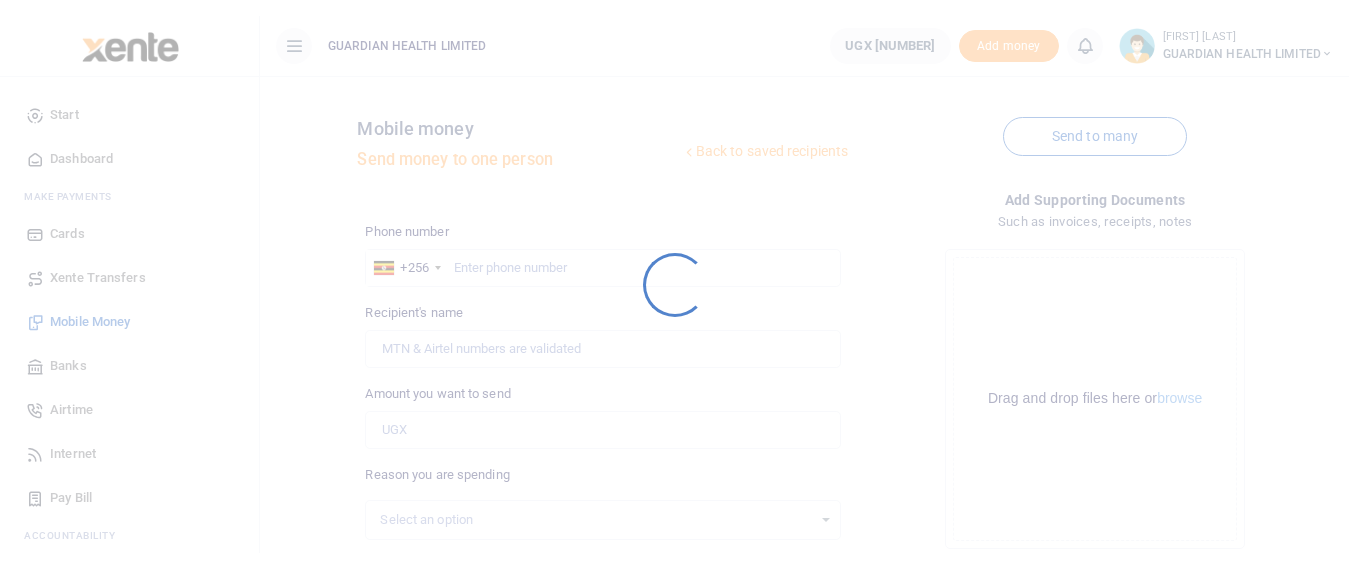 scroll, scrollTop: 0, scrollLeft: 0, axis: both 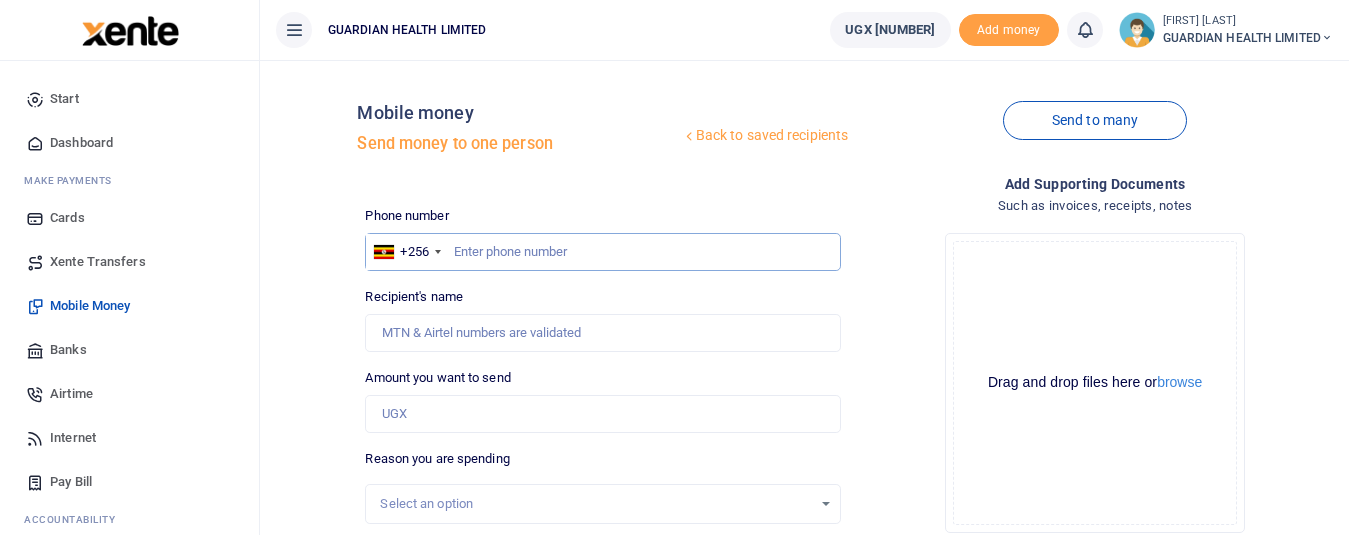 click at bounding box center (603, 252) 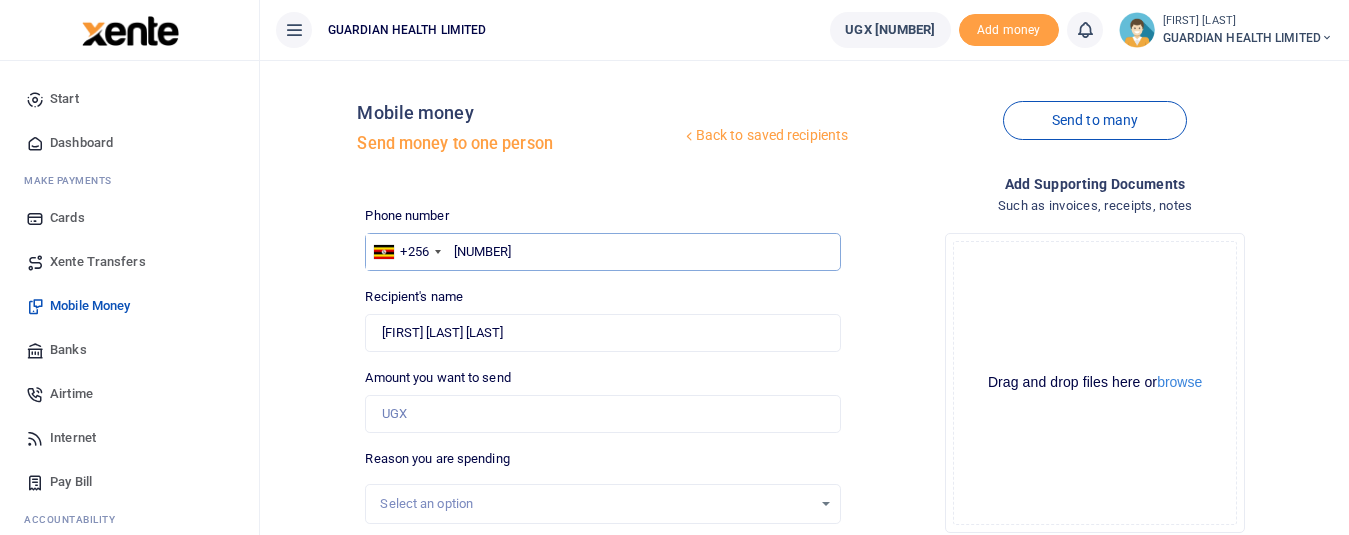 type on "782617102" 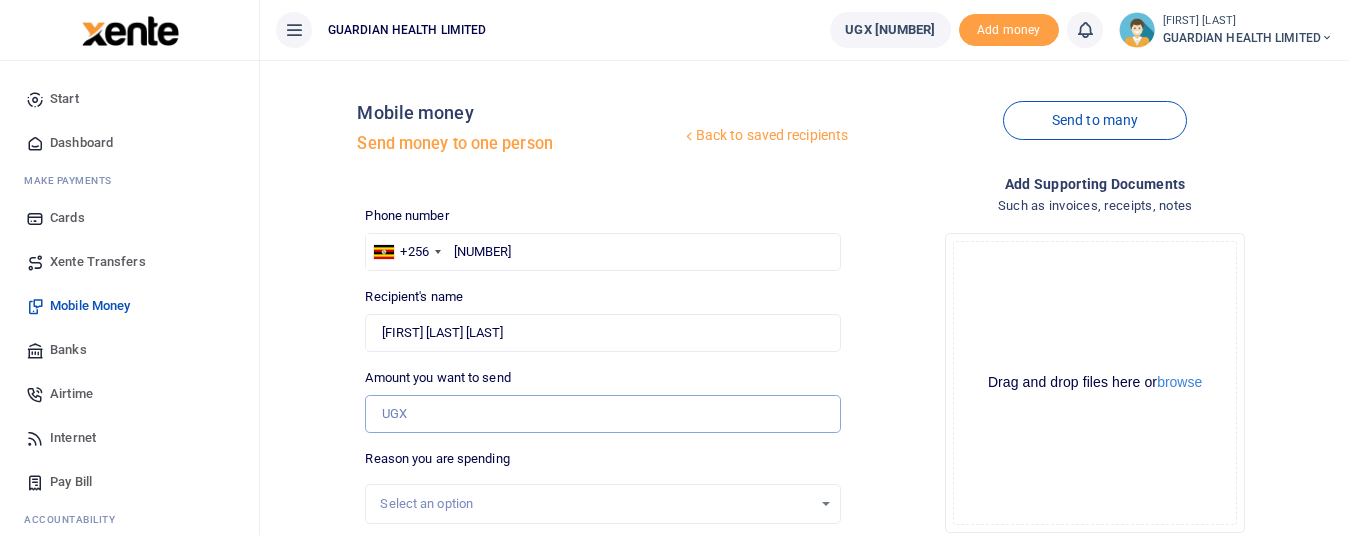 click on "Amount you want to send" at bounding box center (603, 414) 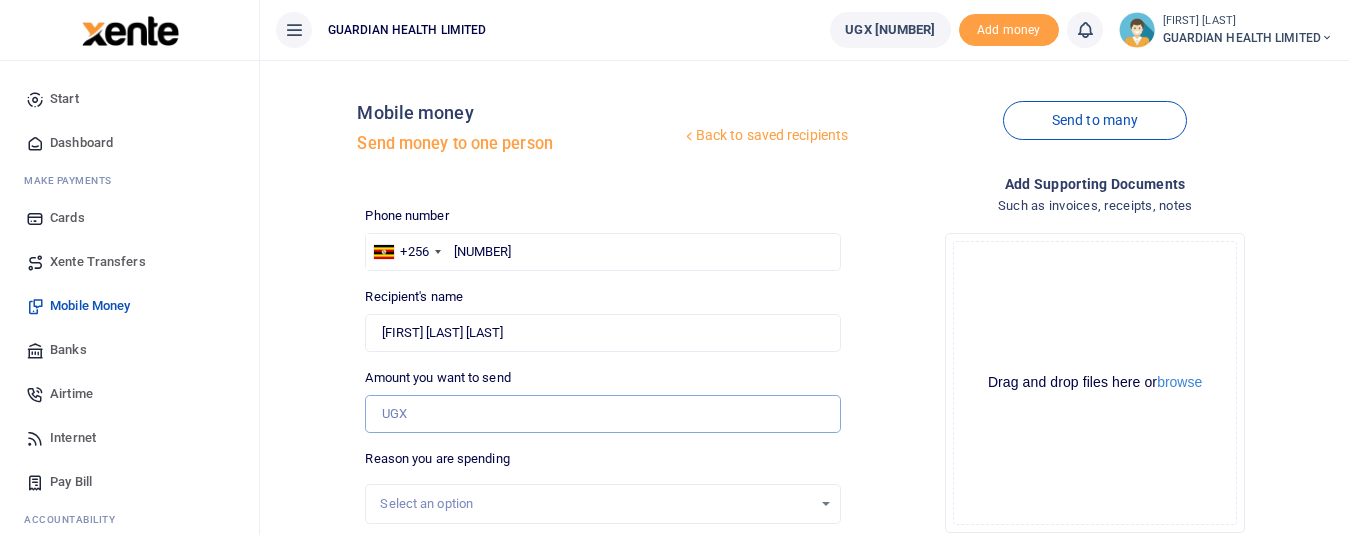 click on "Amount you want to send" at bounding box center (603, 414) 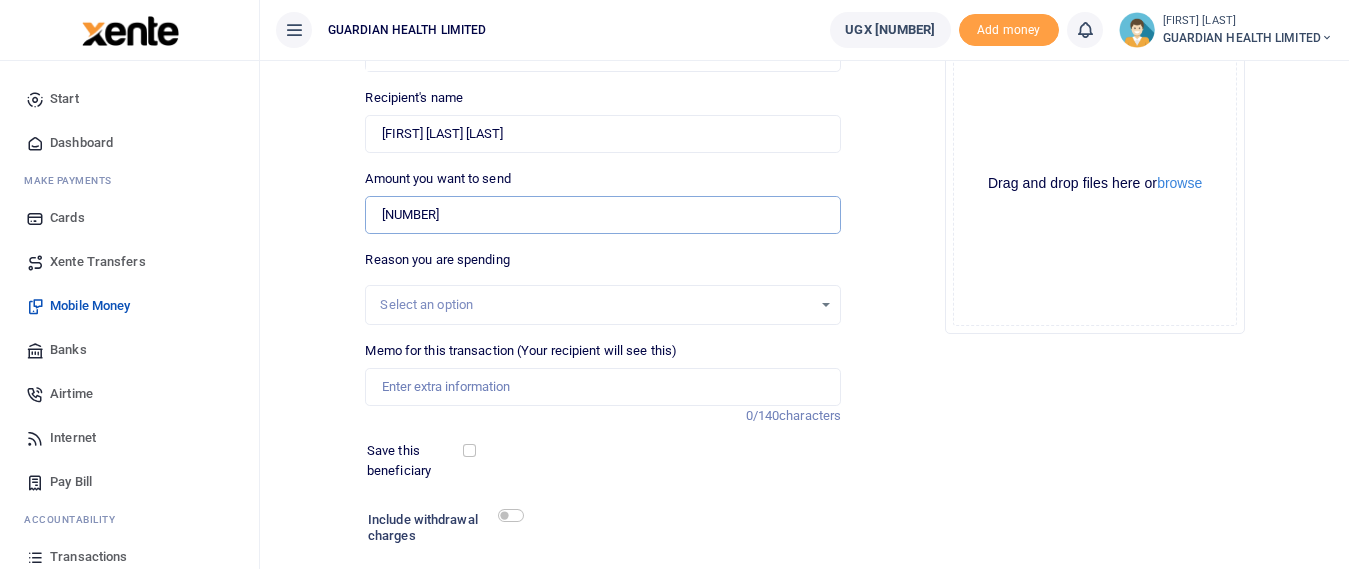 scroll, scrollTop: 200, scrollLeft: 0, axis: vertical 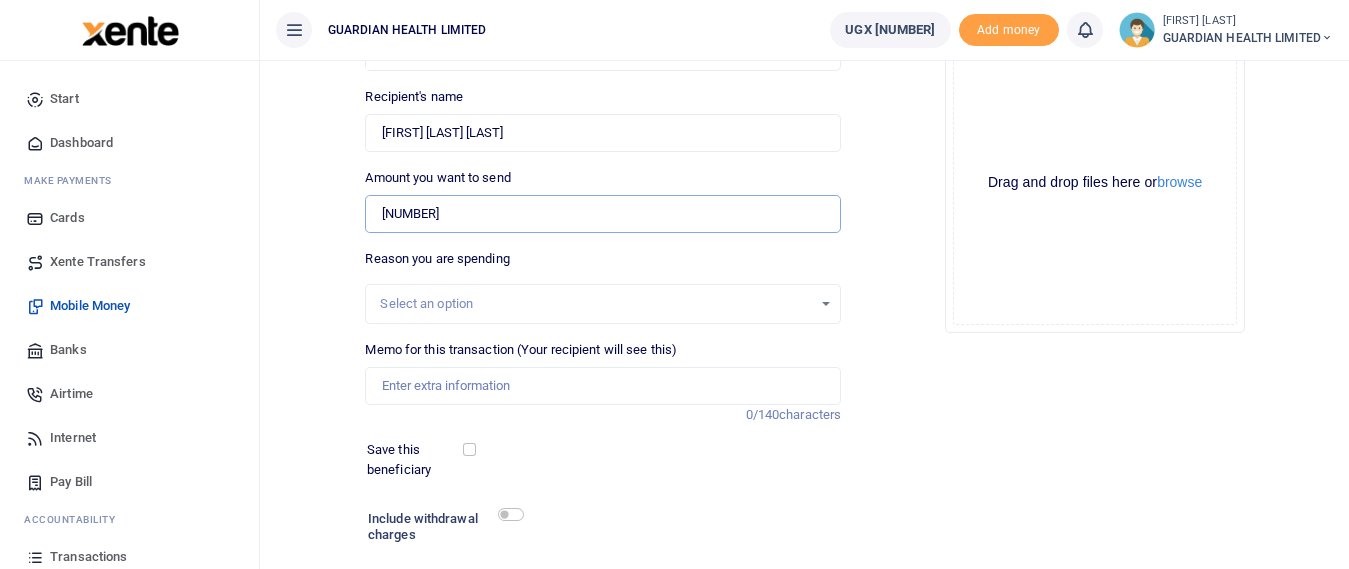 type on "27,720" 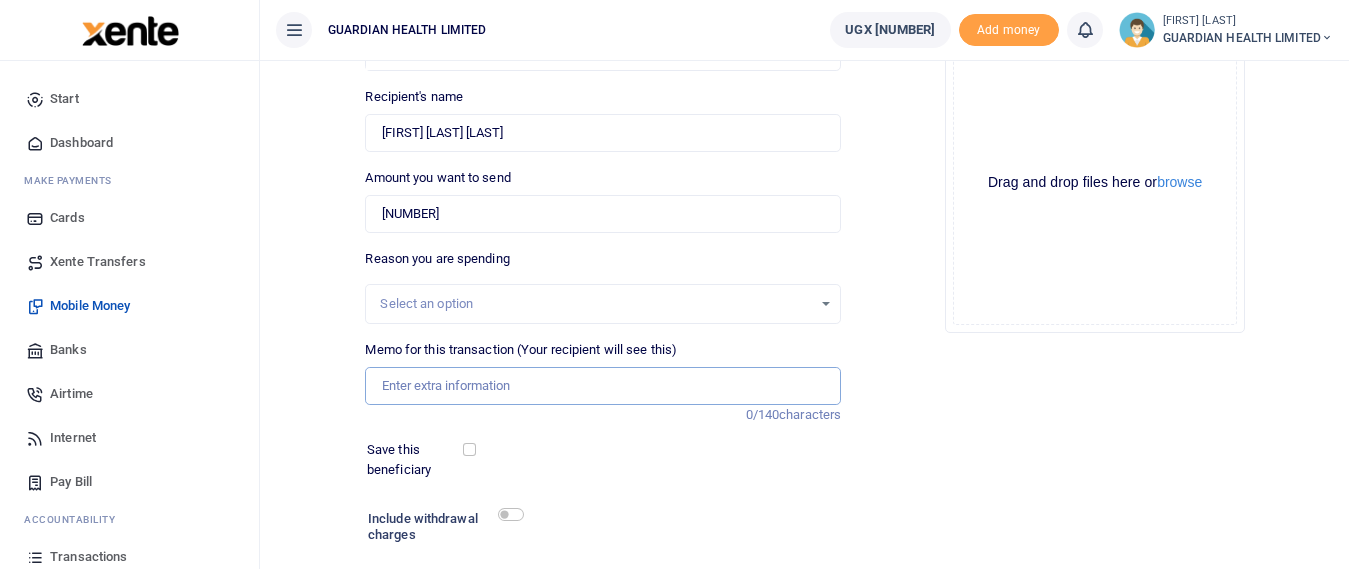 click on "Memo for this transaction (Your recipient will see this)" at bounding box center (603, 386) 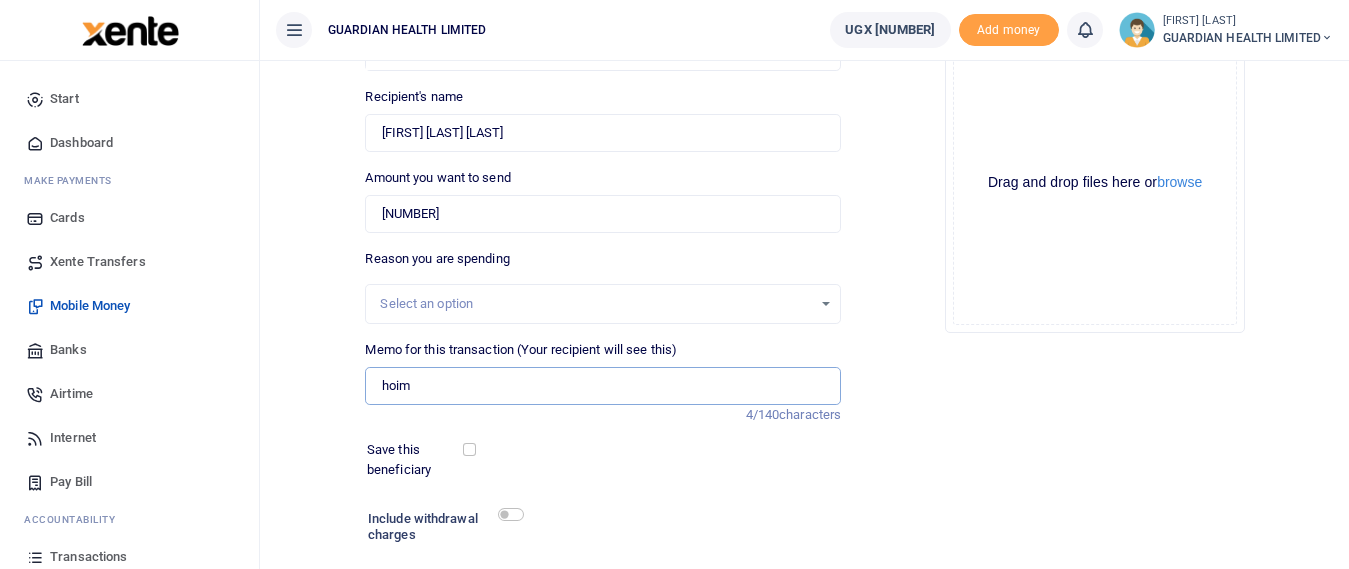 type on "Hoima Client refund" 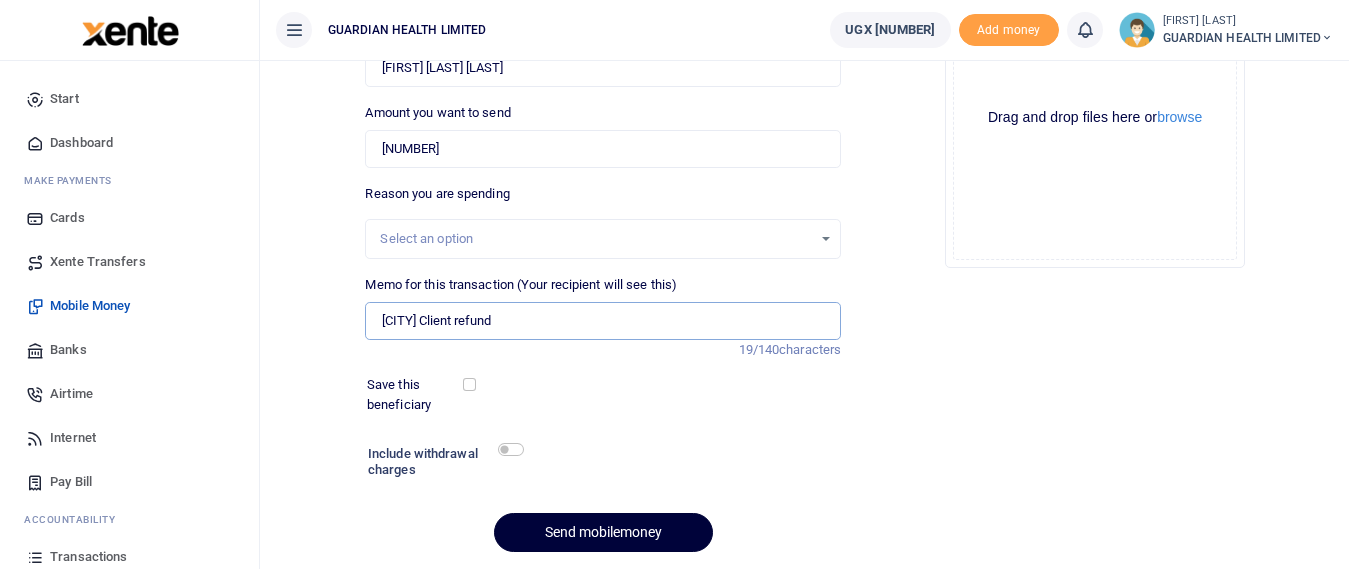 scroll, scrollTop: 332, scrollLeft: 0, axis: vertical 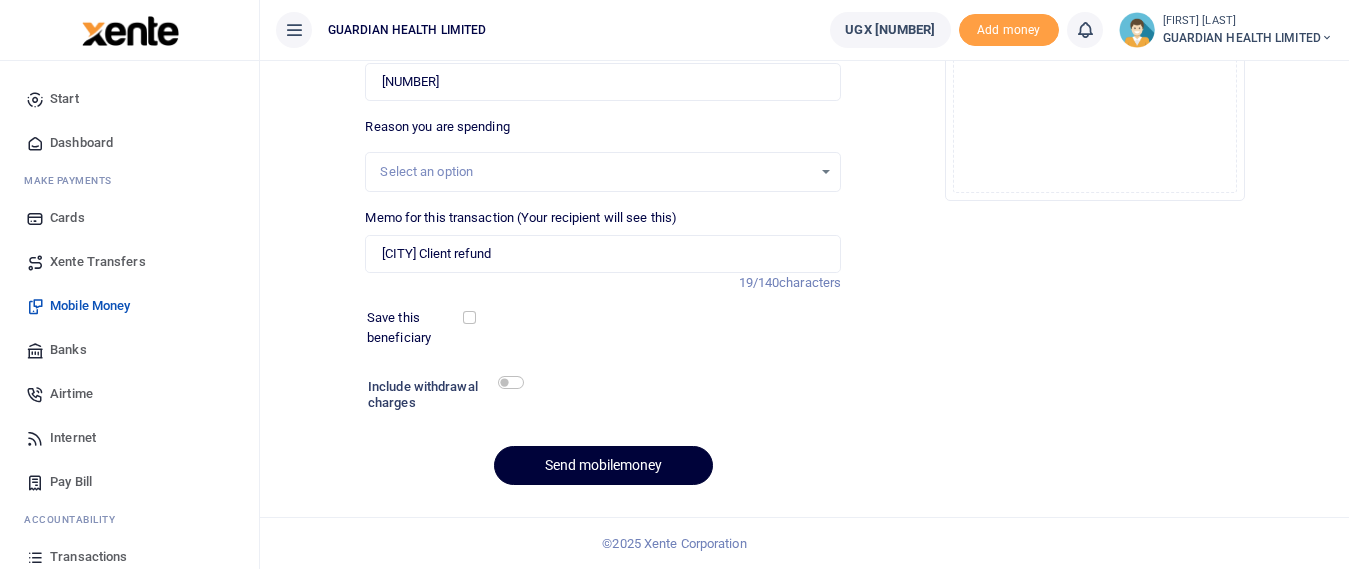 click on "Send mobilemoney" at bounding box center (603, 465) 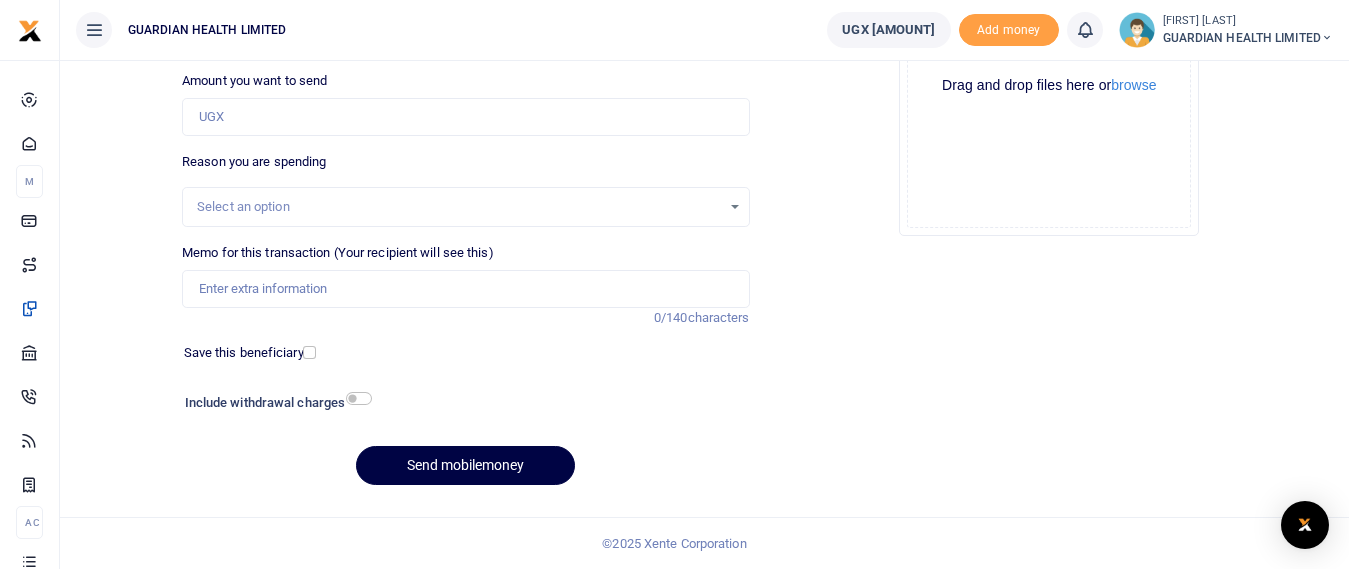 scroll, scrollTop: 0, scrollLeft: 0, axis: both 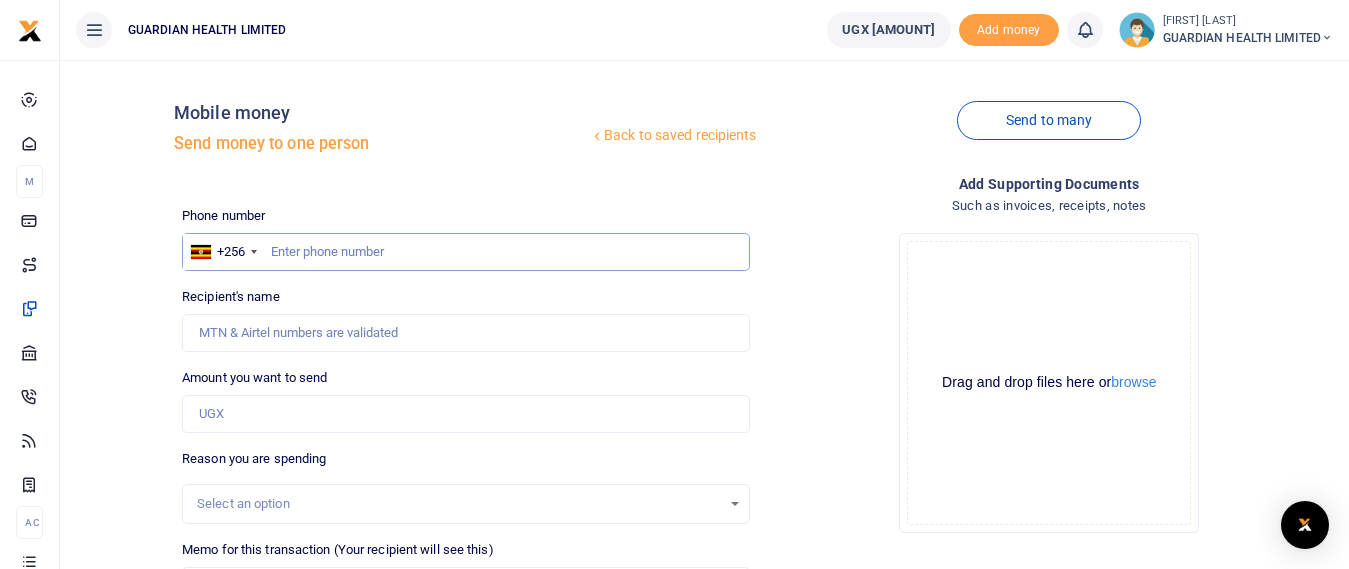 paste on "[PHONE]" 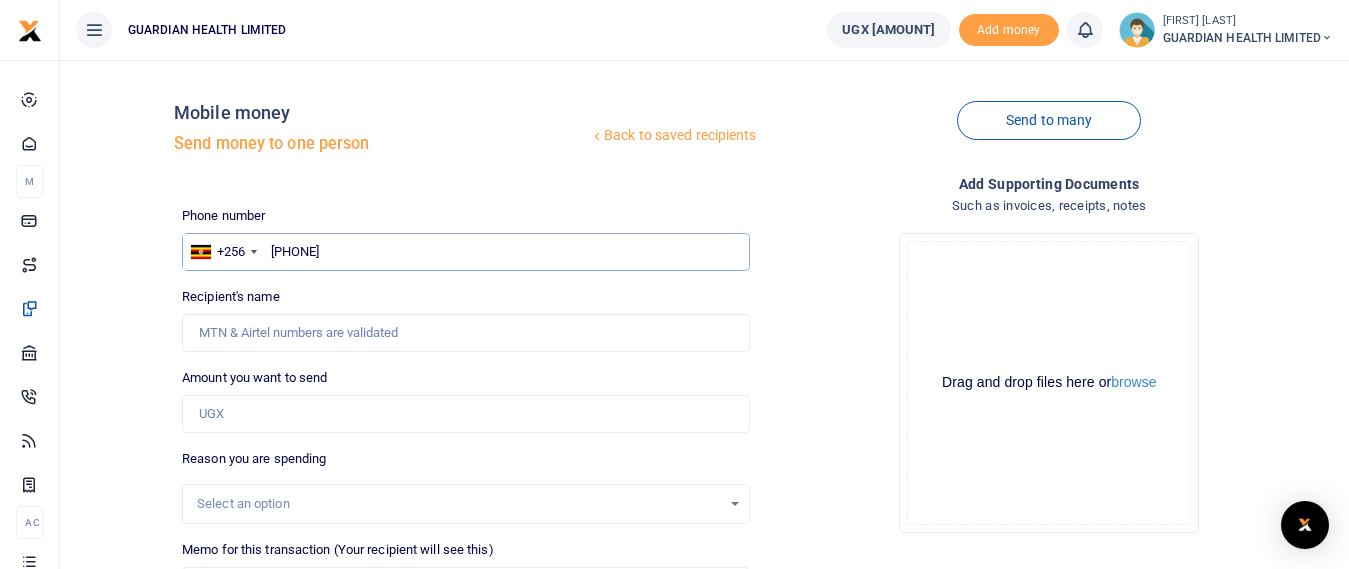 click on "[PHONE]" at bounding box center (465, 252) 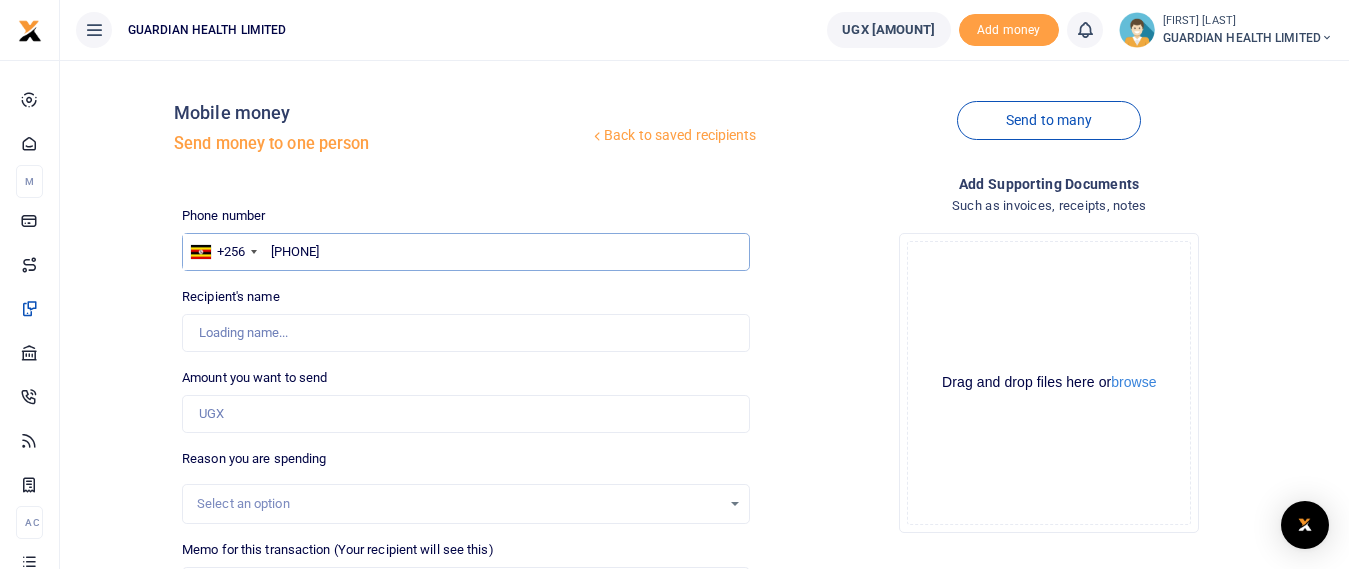 type on "[PHONE]" 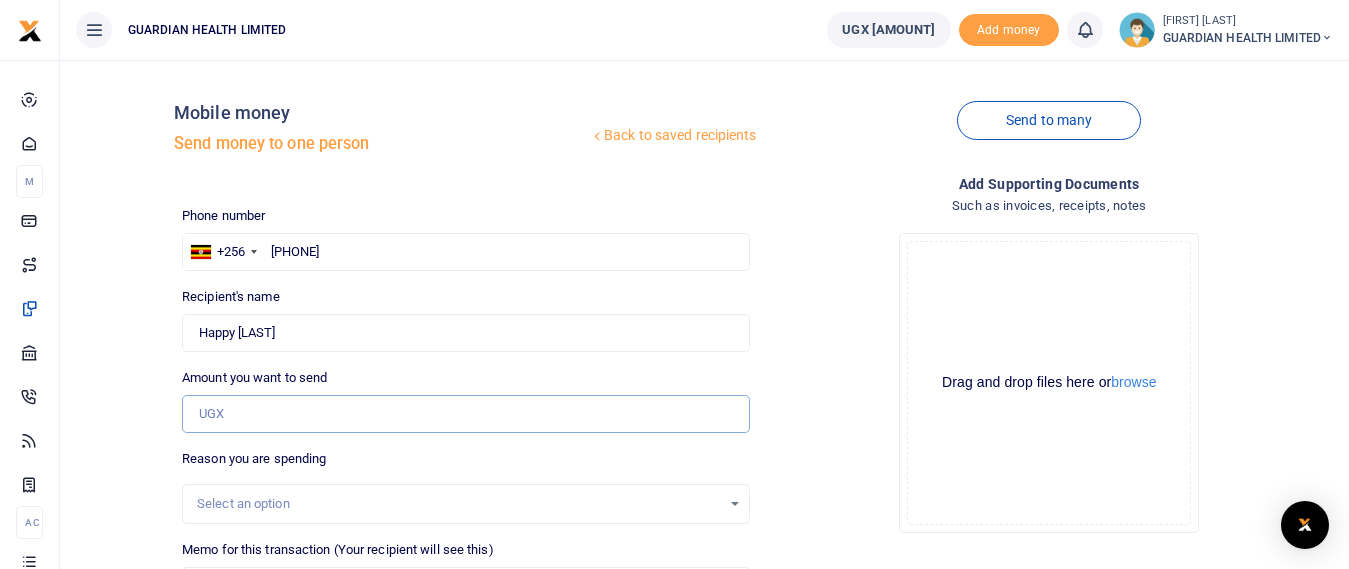 click on "Amount you want to send" at bounding box center [465, 414] 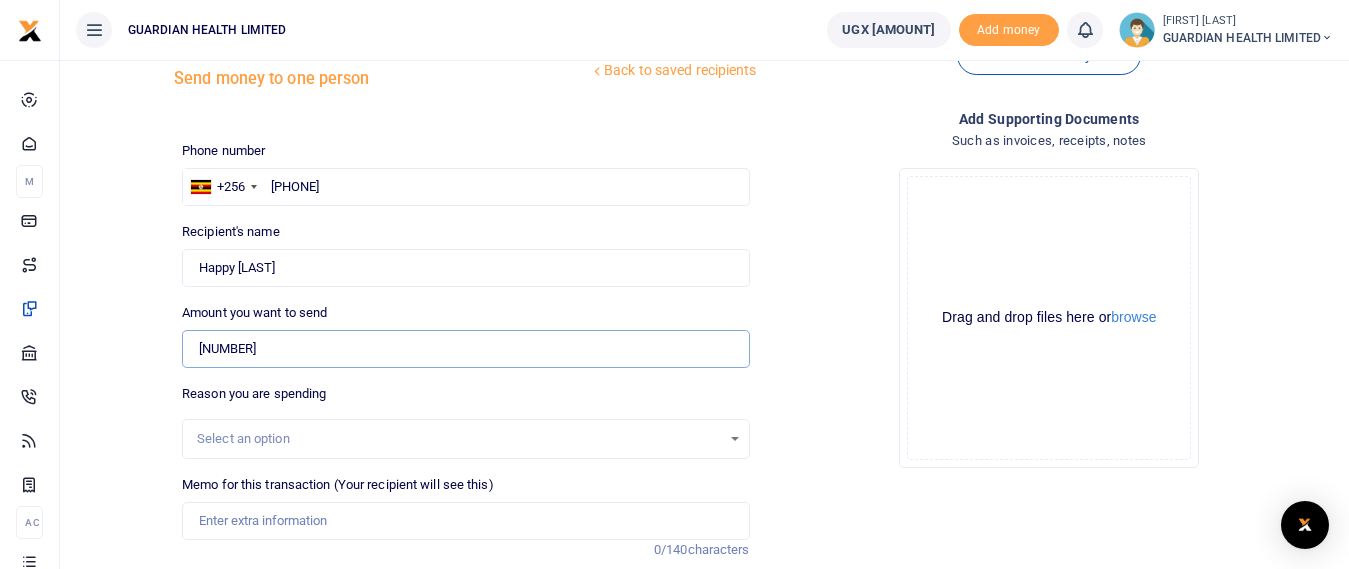 scroll, scrollTop: 100, scrollLeft: 0, axis: vertical 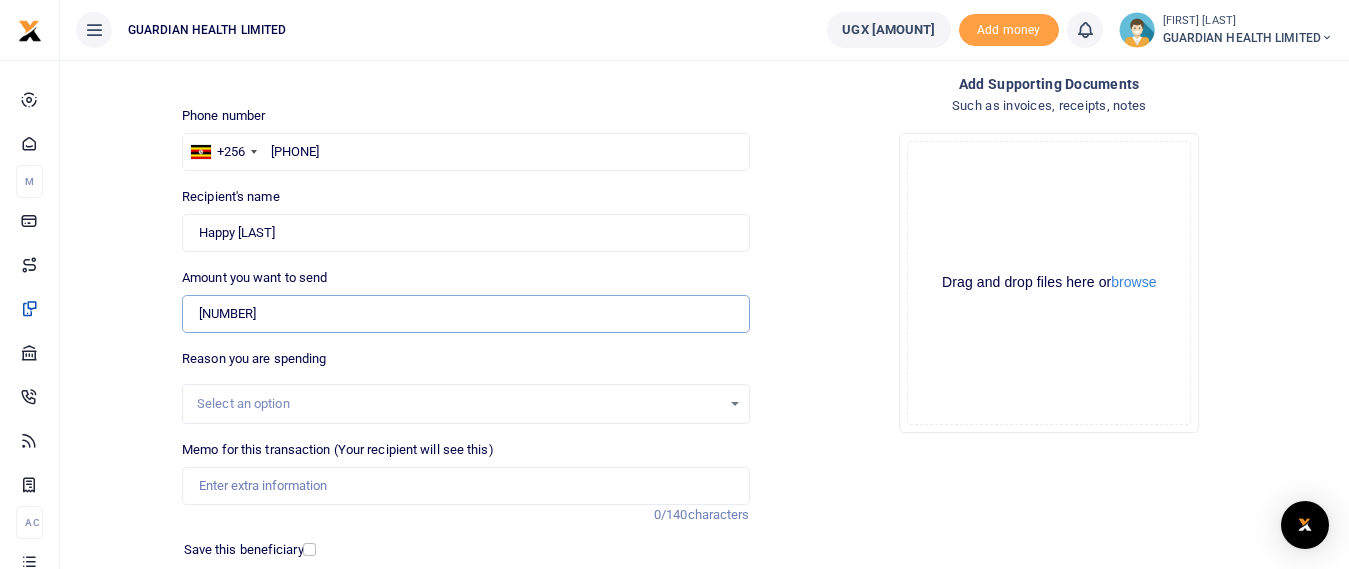 type on "[NUMBER]" 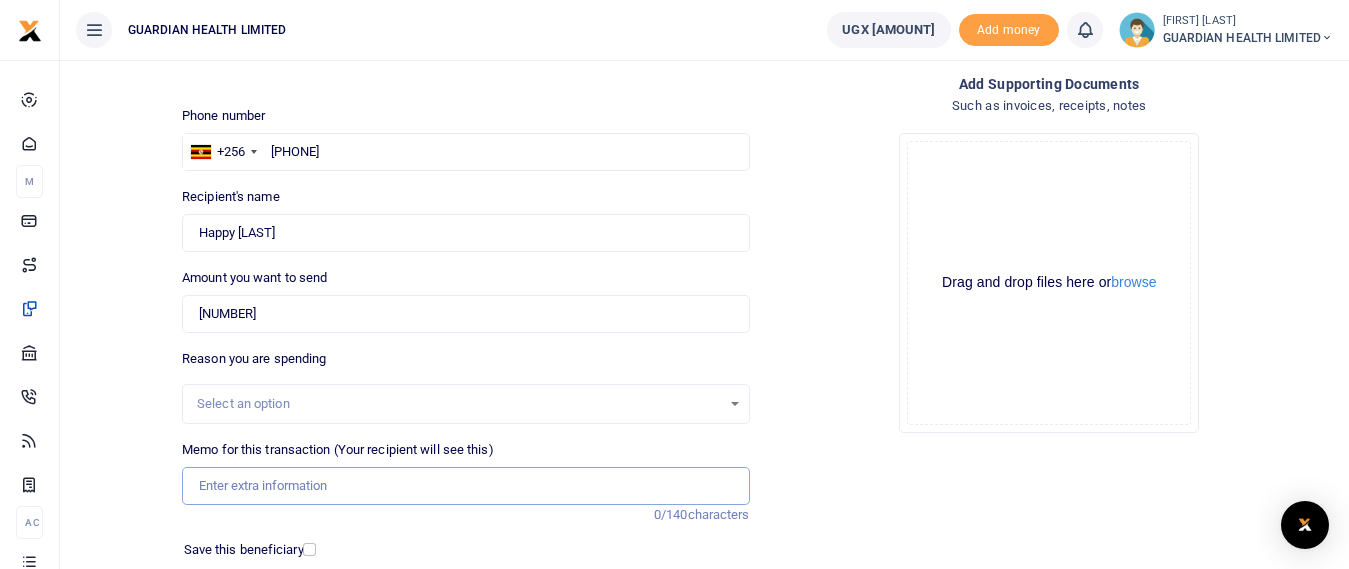 click on "Memo for this transaction (Your recipient will see this)" at bounding box center [465, 486] 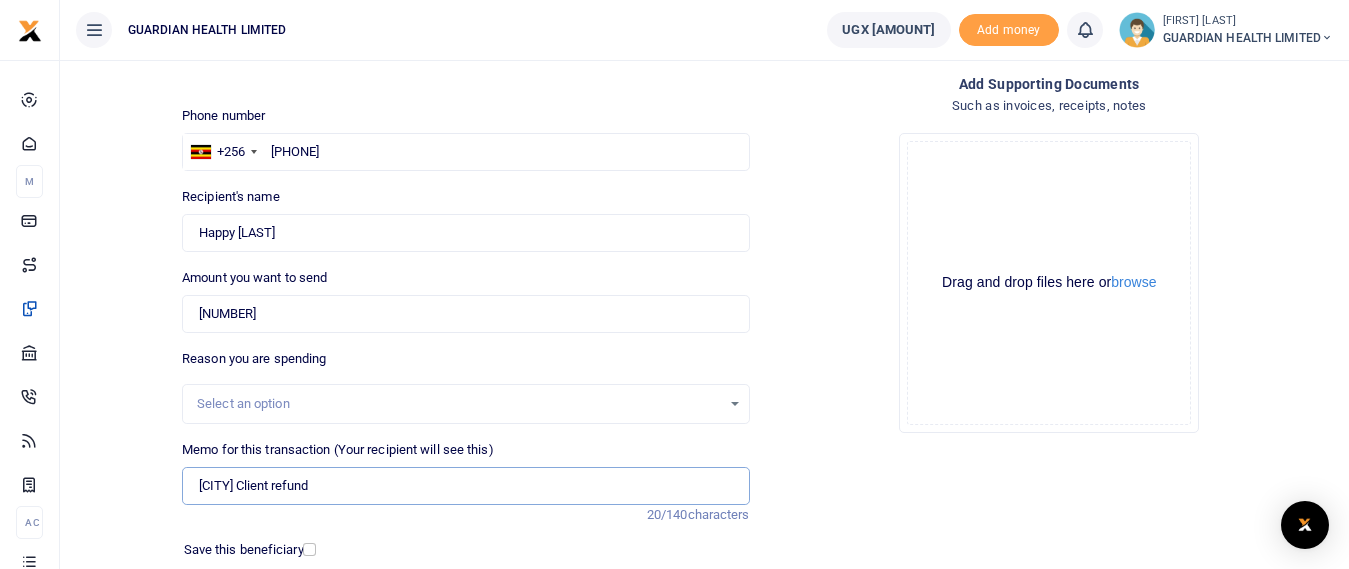 drag, startPoint x: 351, startPoint y: 492, endPoint x: 108, endPoint y: 476, distance: 243.52618 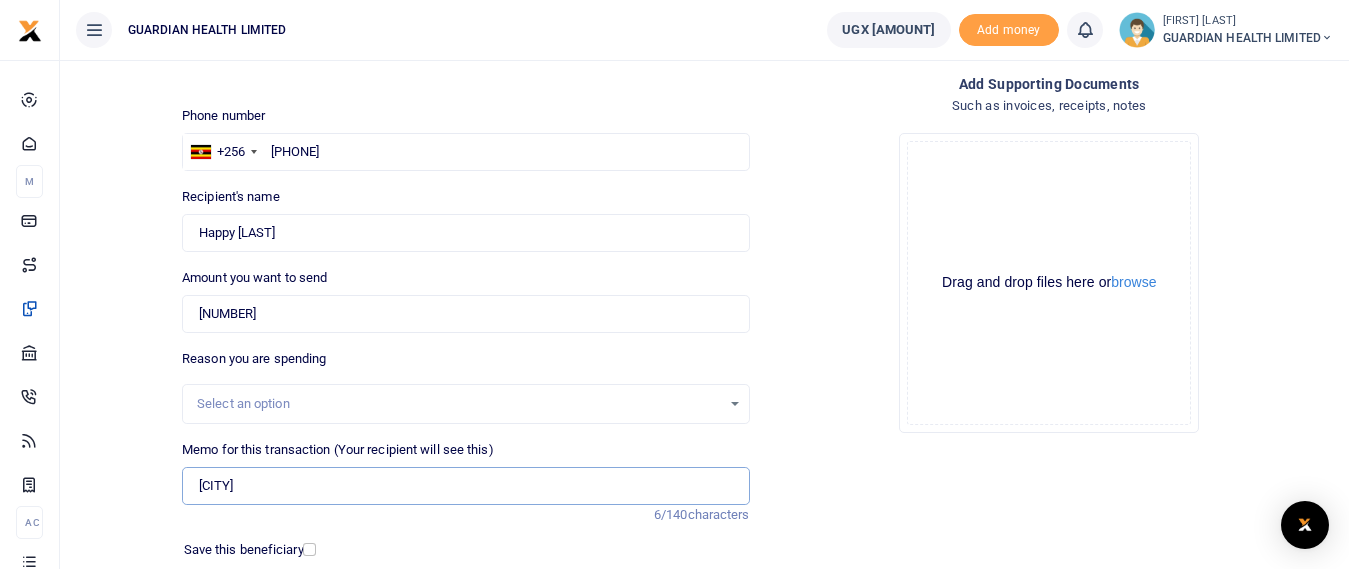 type on "[CITY] Petty cash" 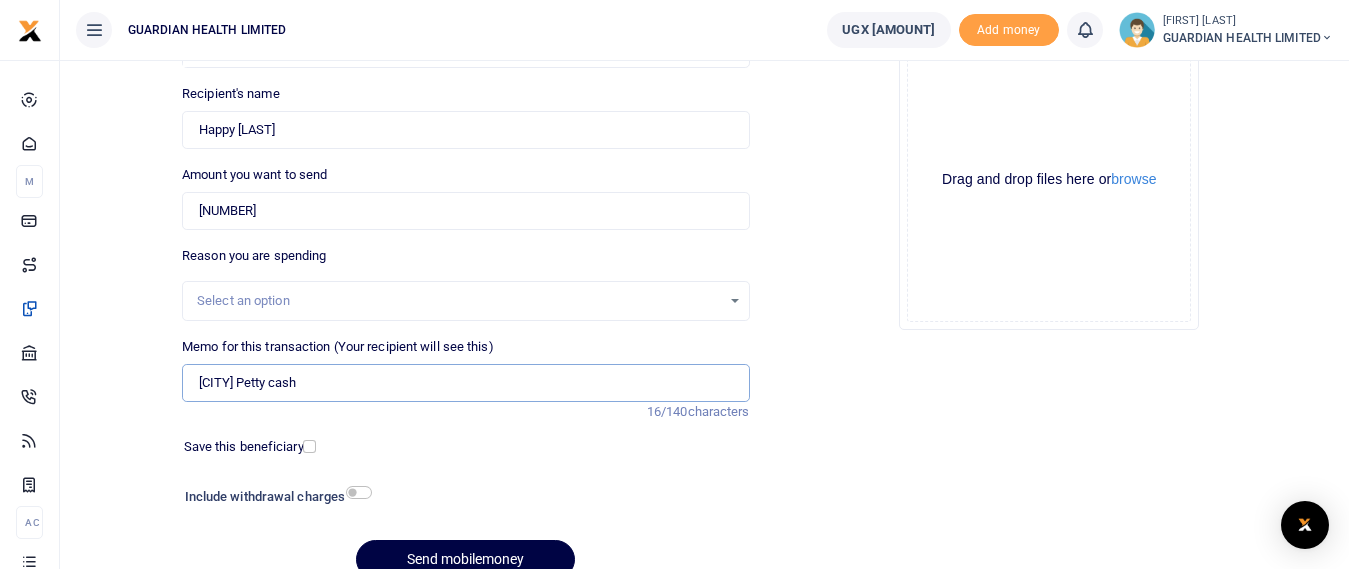 scroll, scrollTop: 297, scrollLeft: 0, axis: vertical 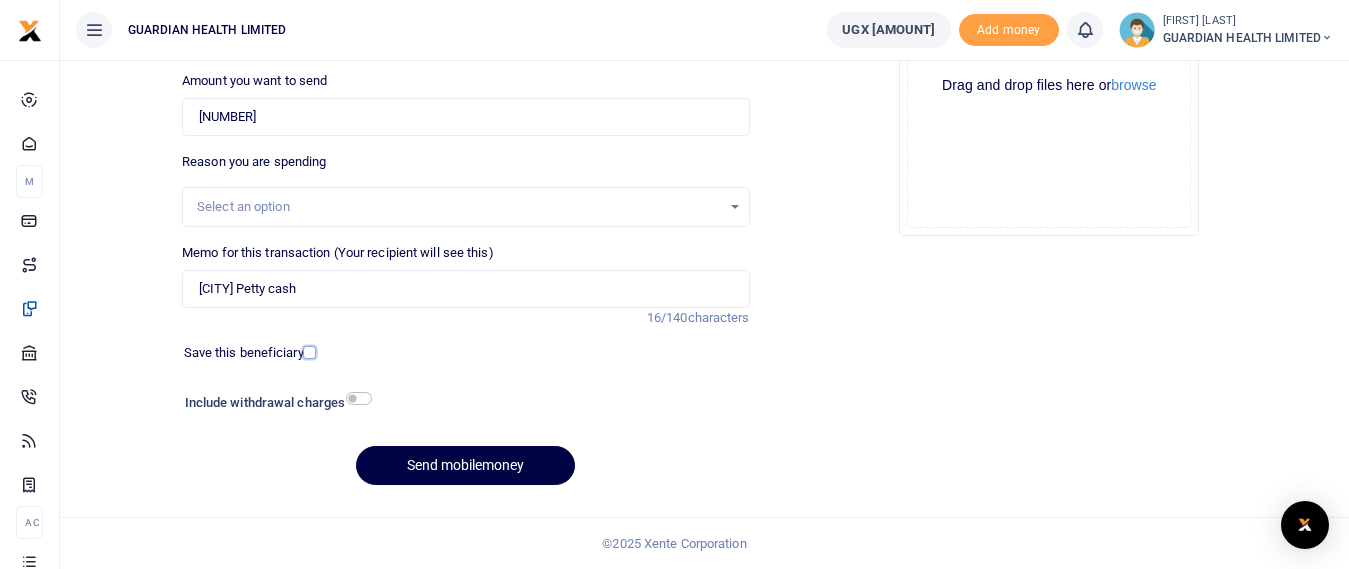click at bounding box center [309, 352] 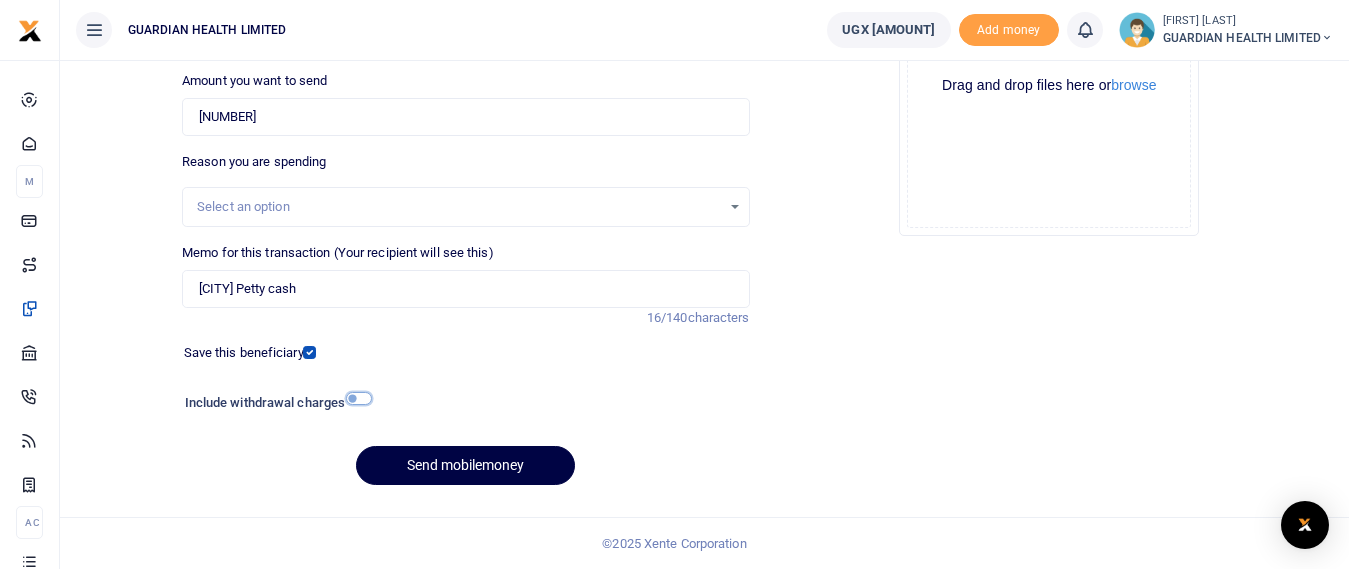 click at bounding box center [359, 398] 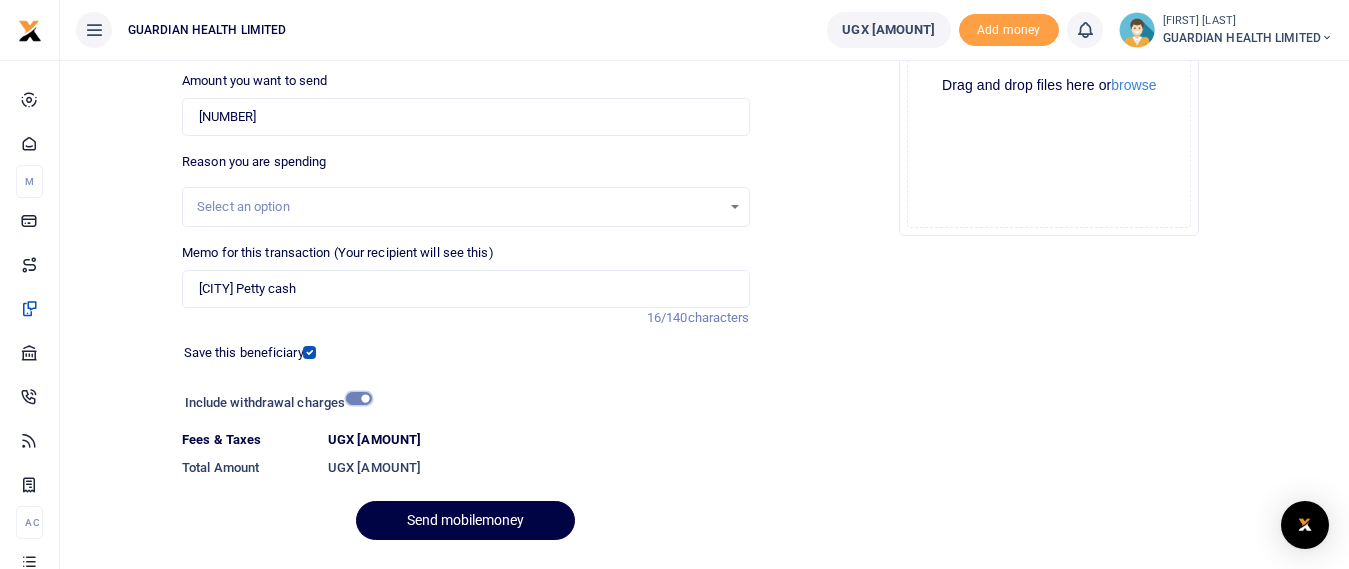 scroll, scrollTop: 352, scrollLeft: 0, axis: vertical 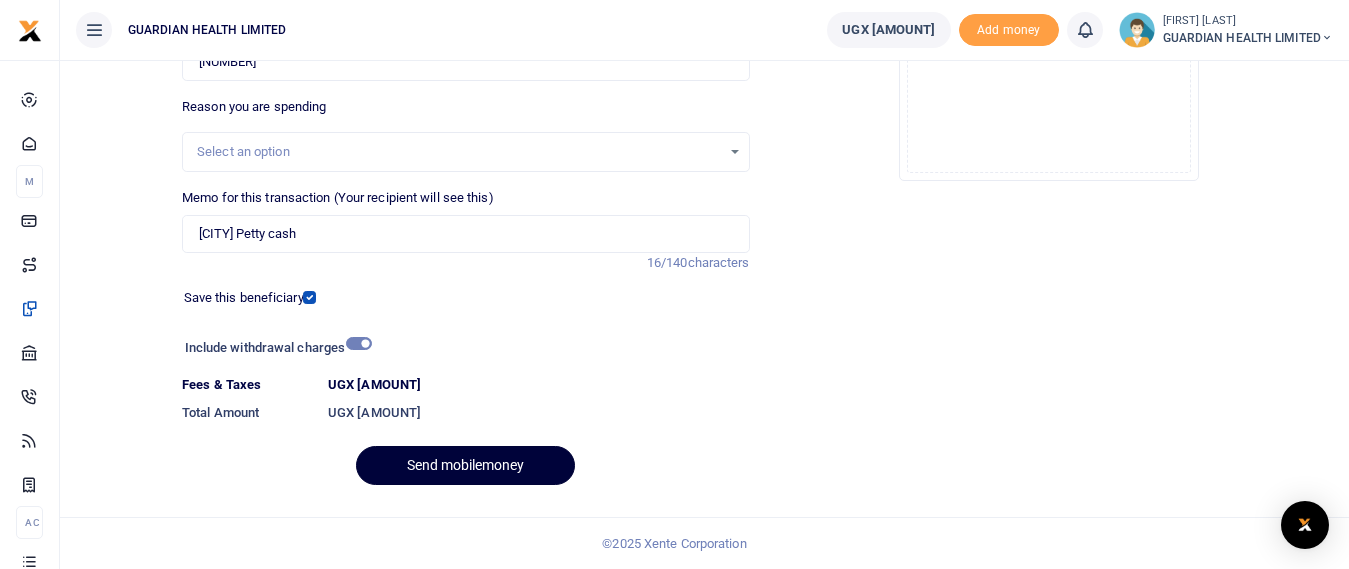 click on "Send mobilemoney" at bounding box center [465, 465] 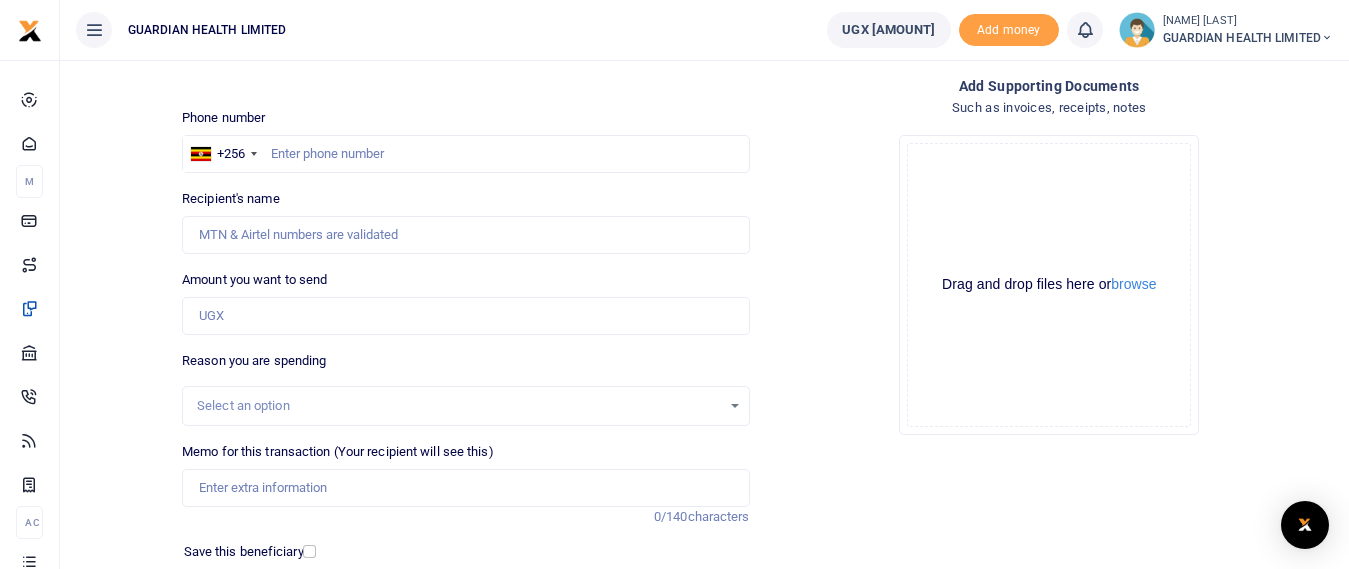 scroll, scrollTop: 97, scrollLeft: 0, axis: vertical 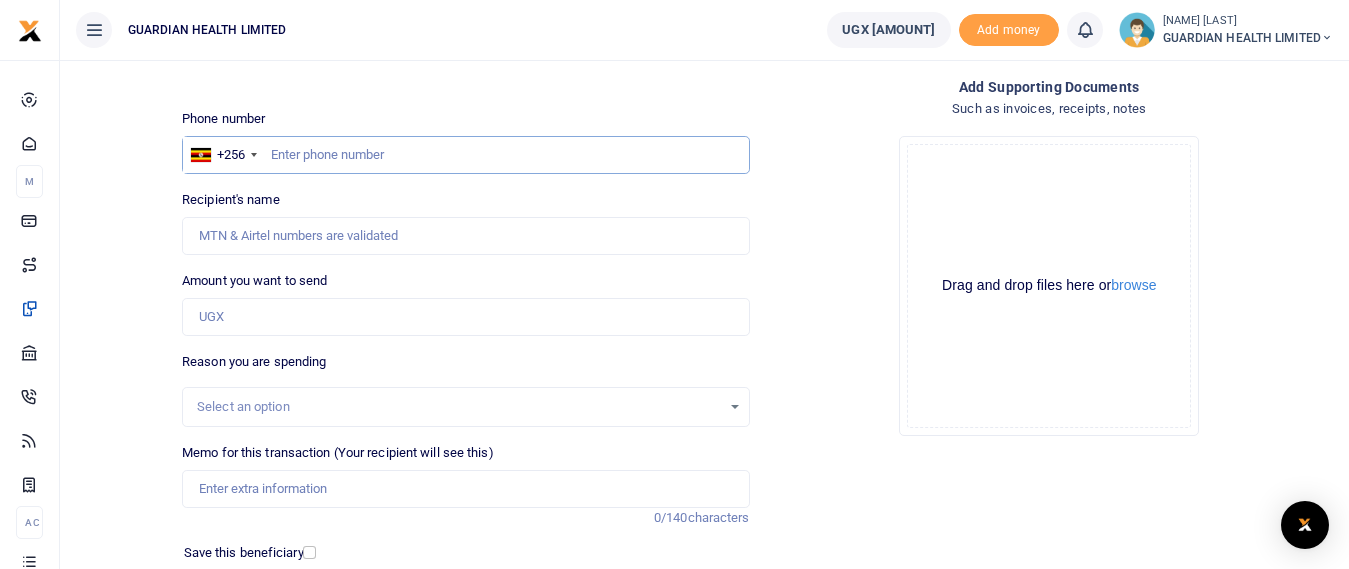 click at bounding box center [465, 155] 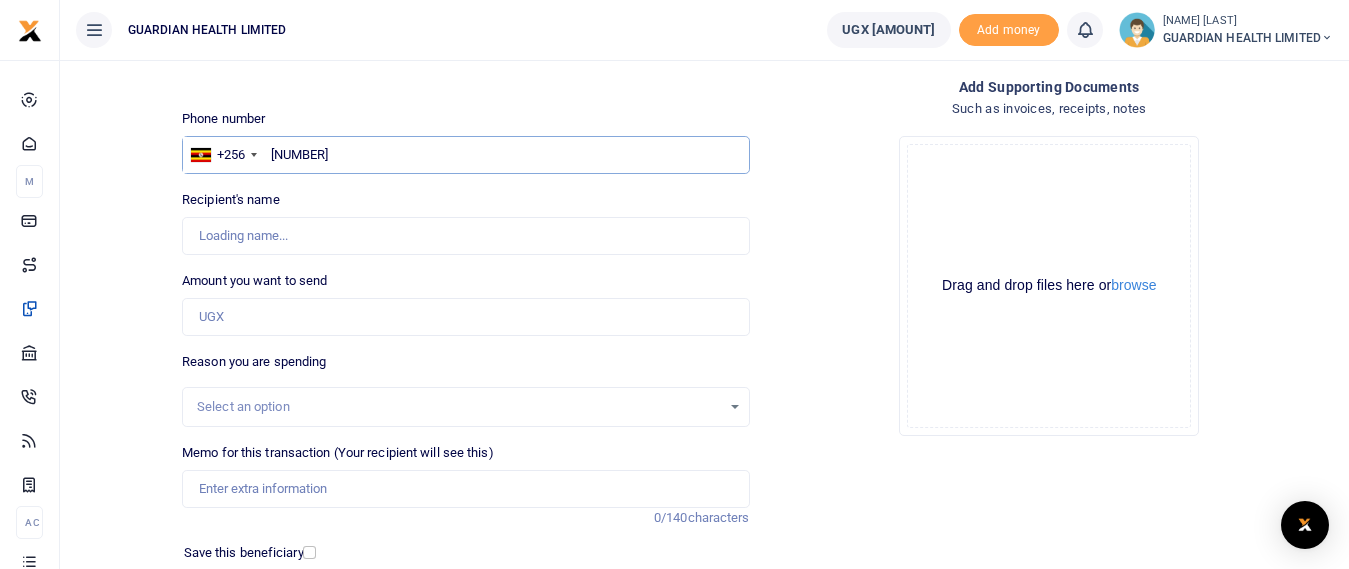 type on "706739561" 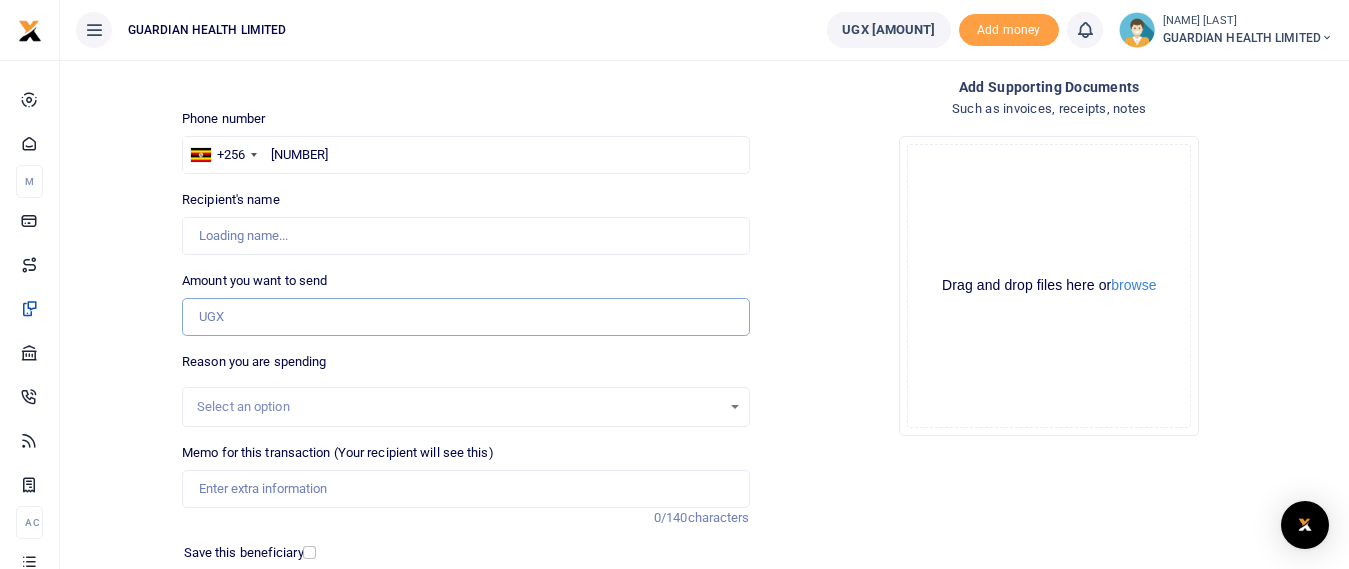 click on "Amount you want to send" at bounding box center [465, 317] 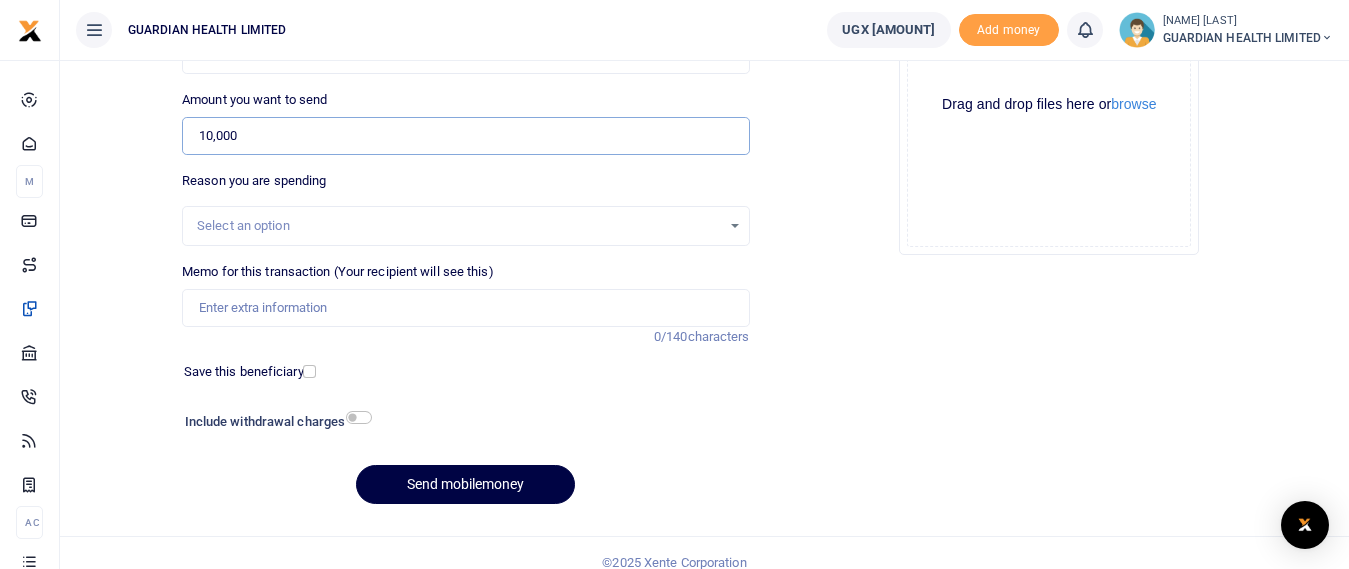 scroll, scrollTop: 297, scrollLeft: 0, axis: vertical 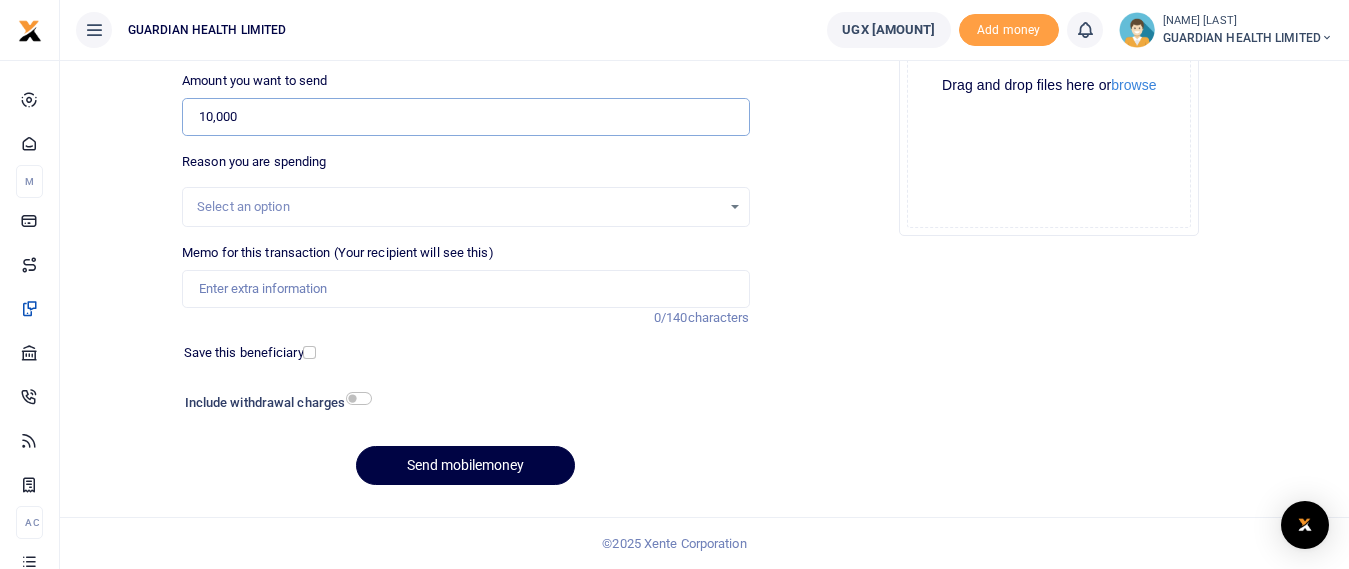 type on "10,000" 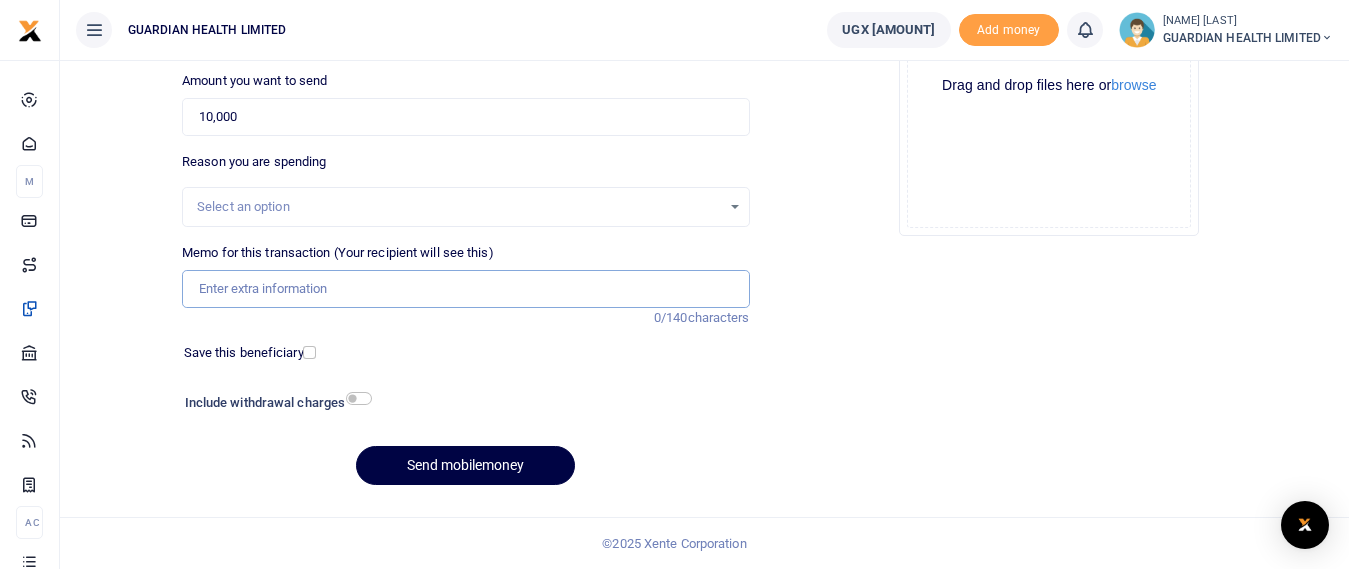click on "Memo for this transaction (Your recipient will see this)" at bounding box center [465, 289] 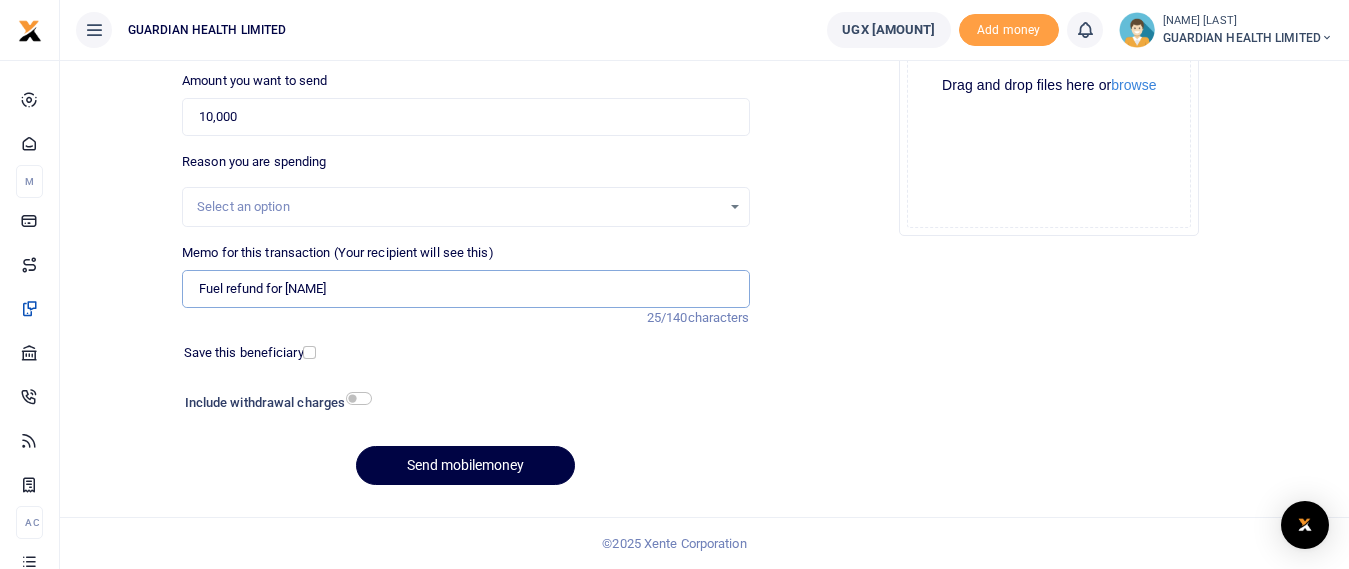 type on "Fuel refund for Chrispus" 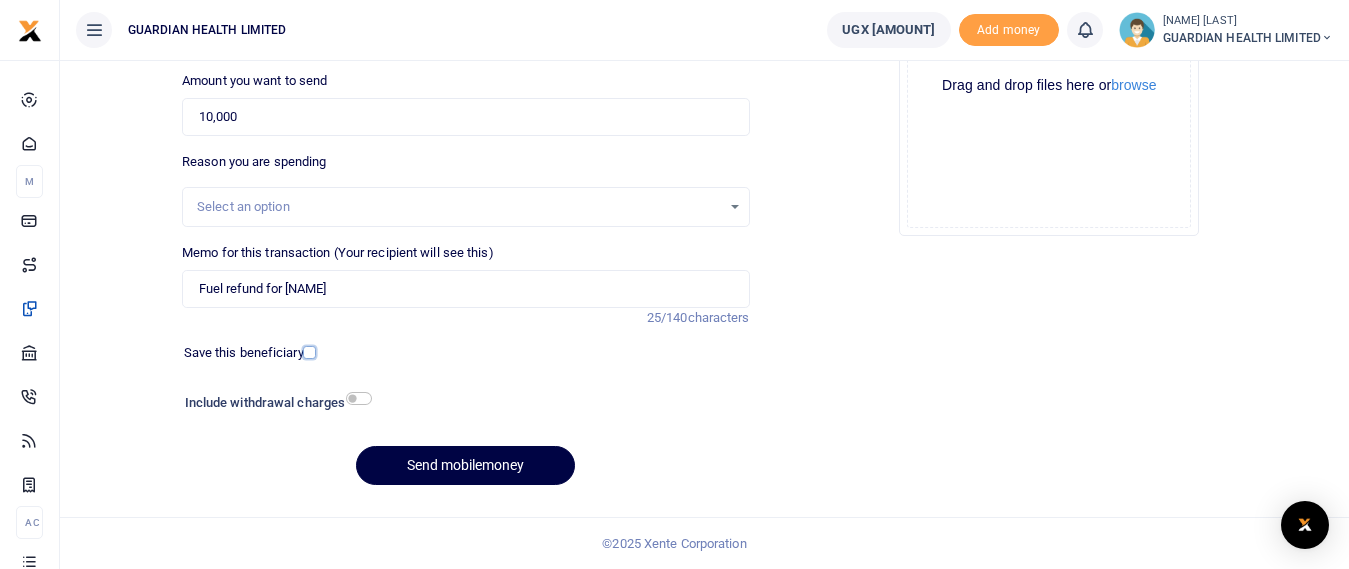 click at bounding box center [309, 352] 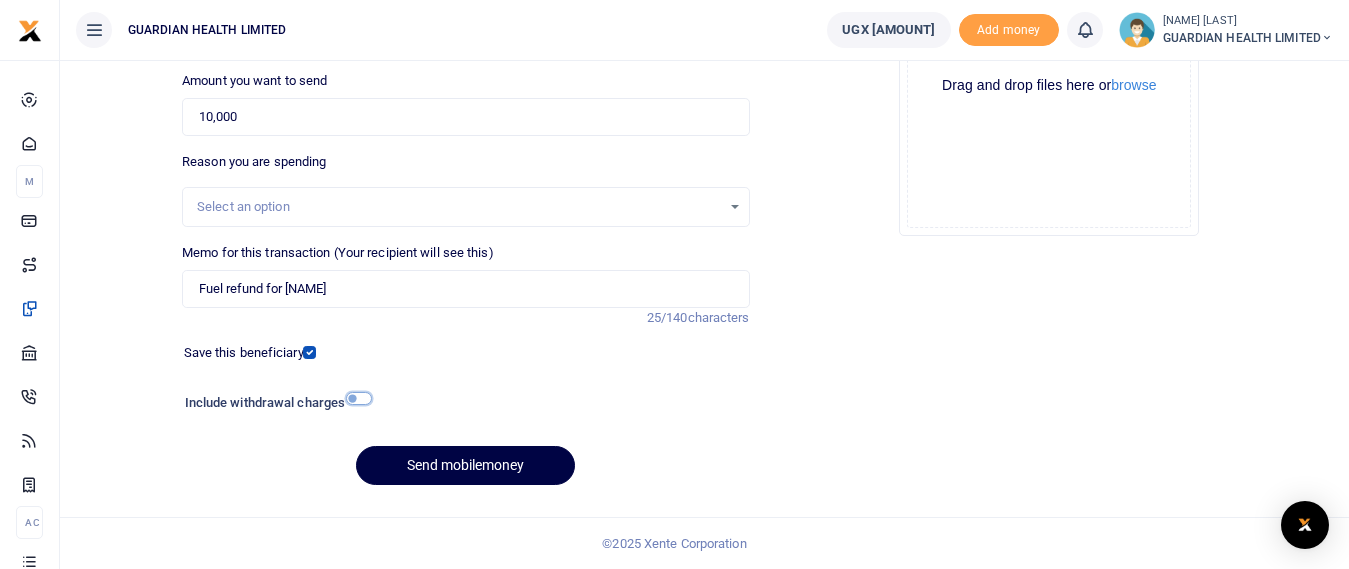 click at bounding box center (359, 398) 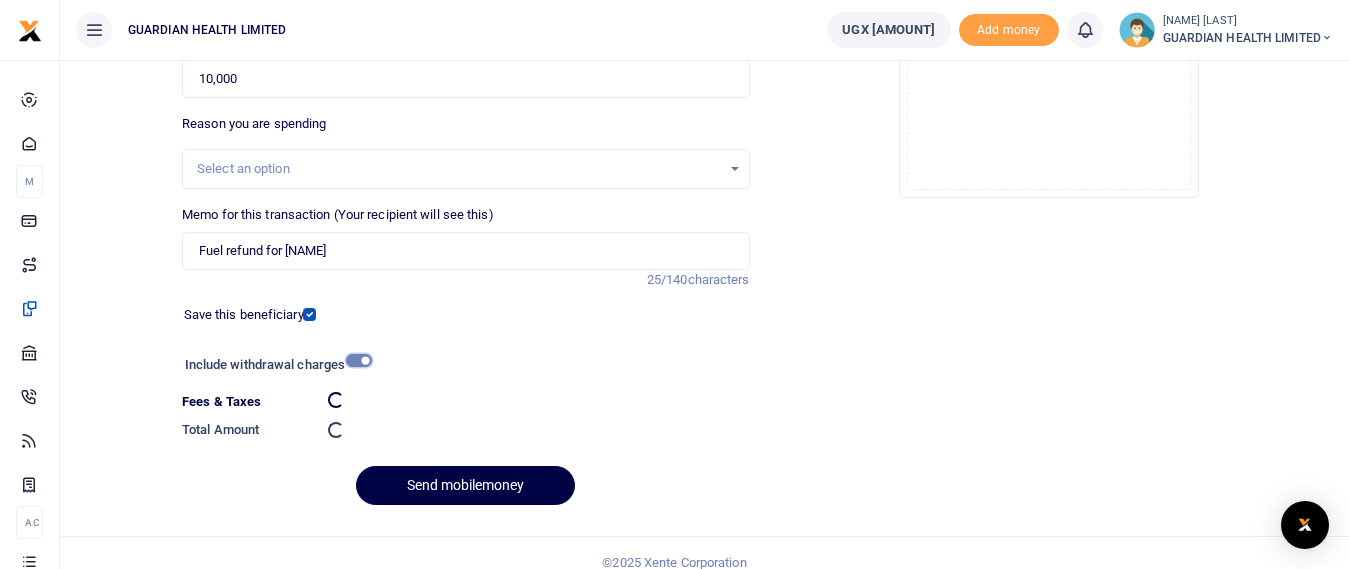 scroll, scrollTop: 352, scrollLeft: 0, axis: vertical 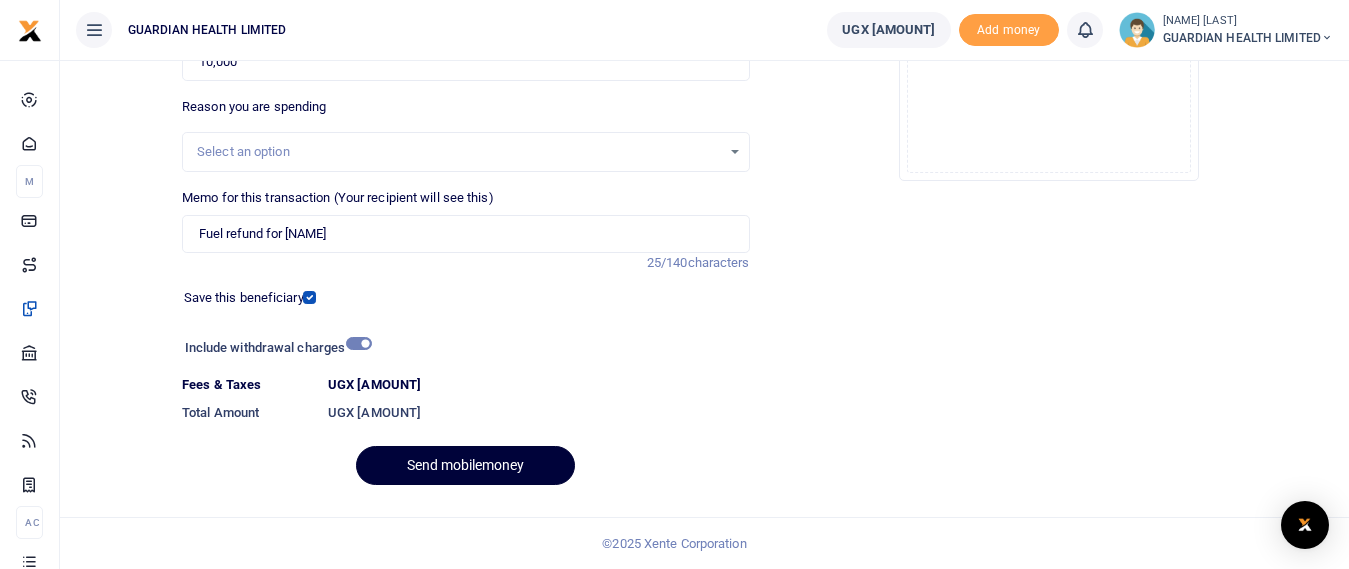 drag, startPoint x: 436, startPoint y: 471, endPoint x: 437, endPoint y: 458, distance: 13.038404 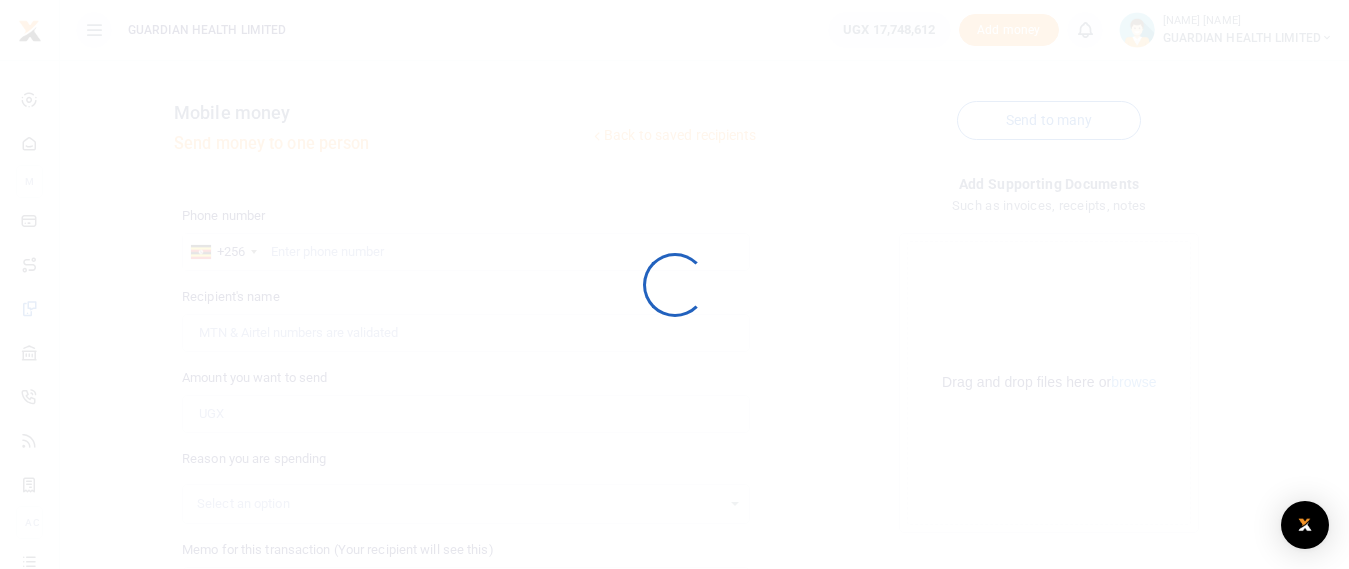 scroll, scrollTop: 297, scrollLeft: 0, axis: vertical 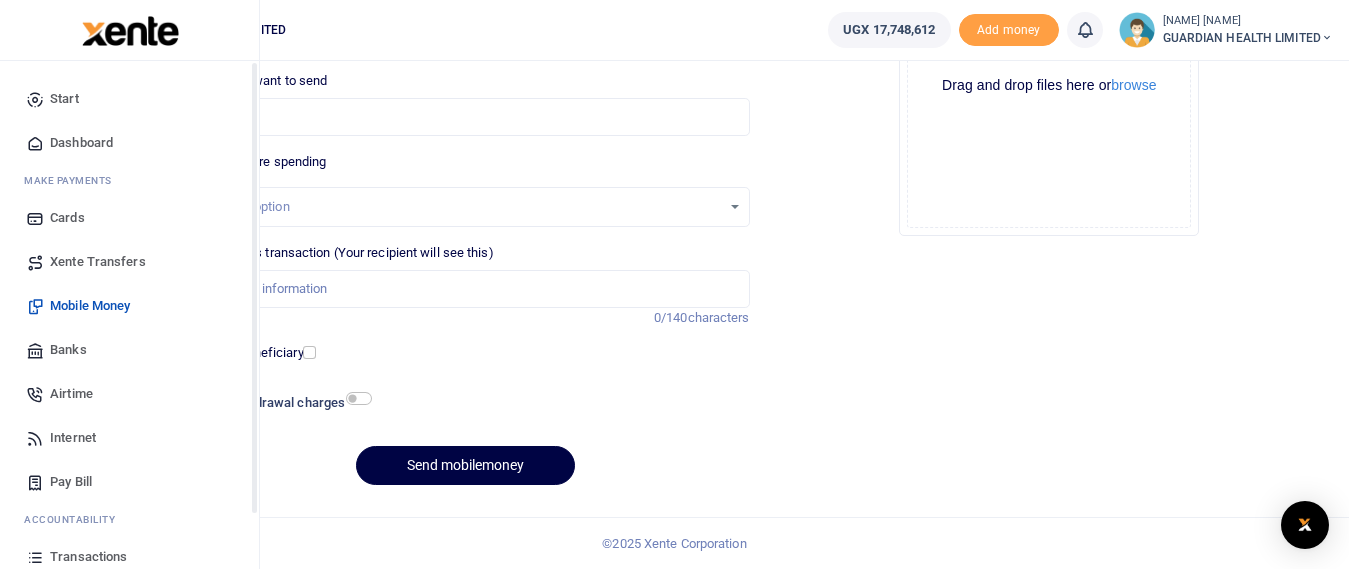 click on "Dashboard" at bounding box center (81, 143) 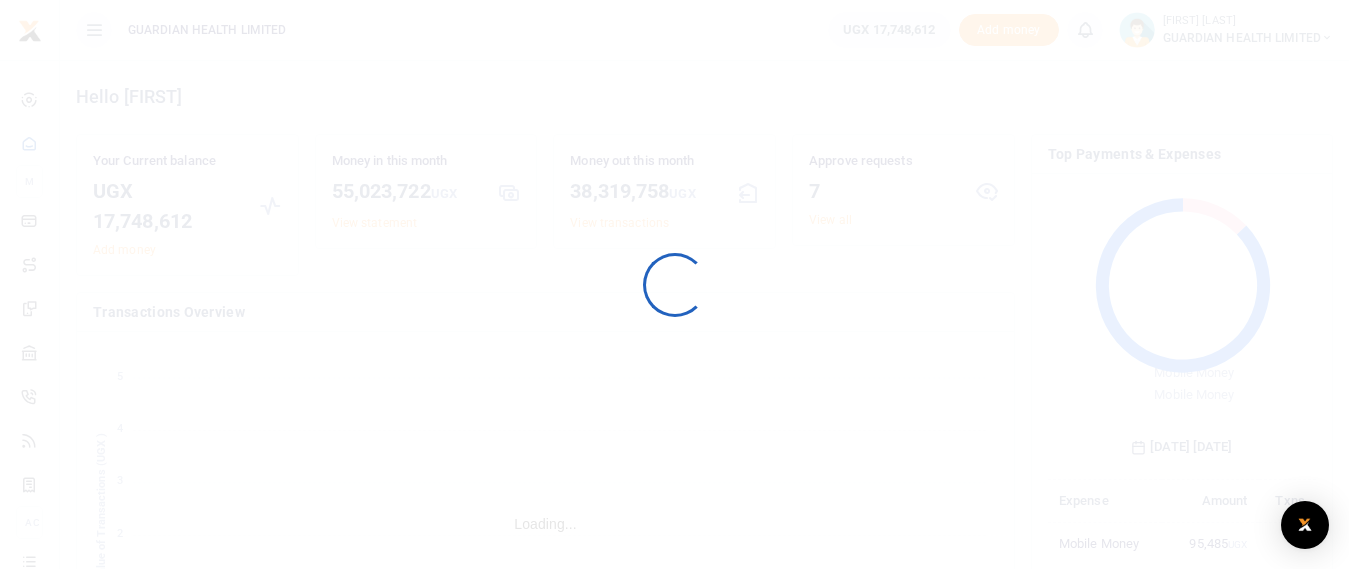 scroll, scrollTop: 0, scrollLeft: 0, axis: both 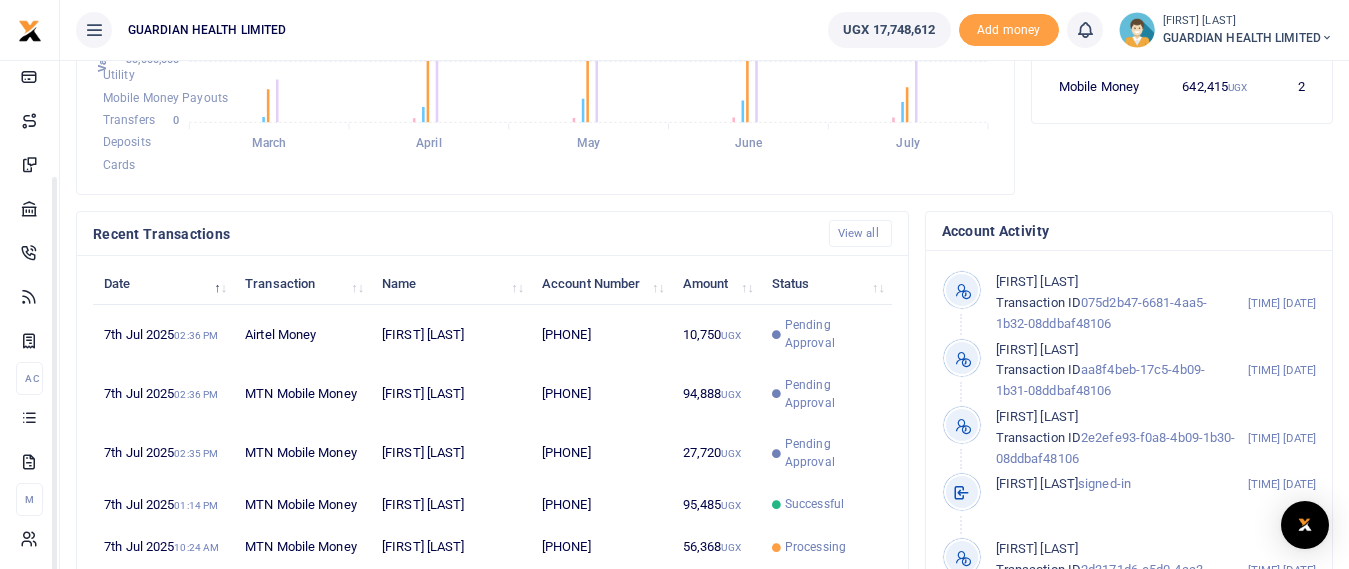 click on "GUARDIAN HEALTH LIMITED" at bounding box center (1248, 38) 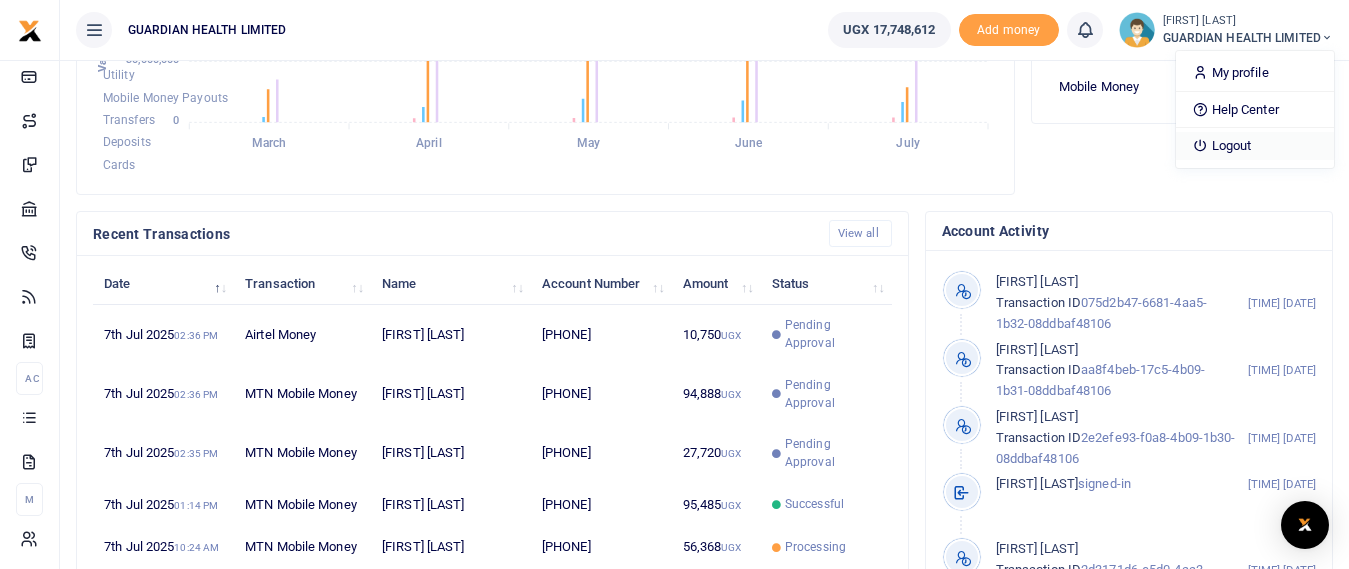 click on "Logout" at bounding box center (1255, 146) 